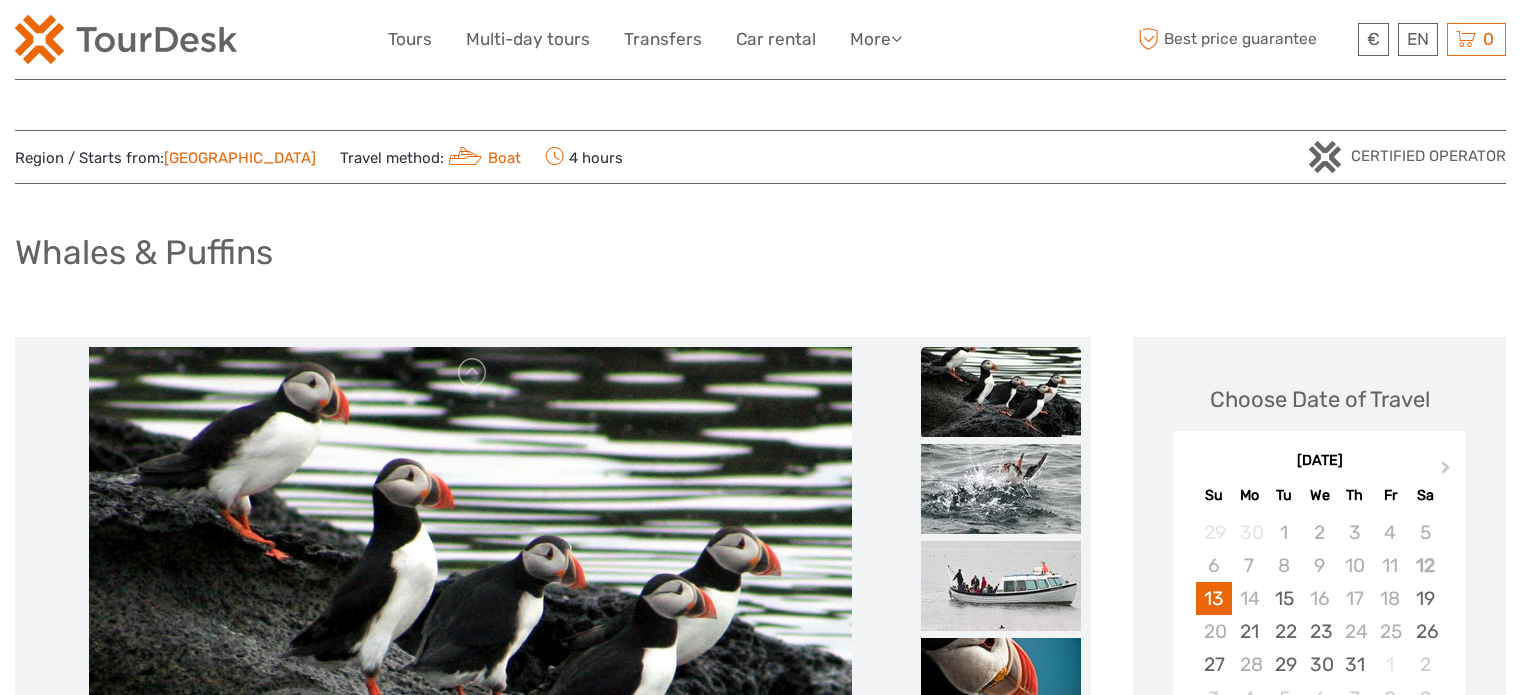 scroll, scrollTop: 222, scrollLeft: 0, axis: vertical 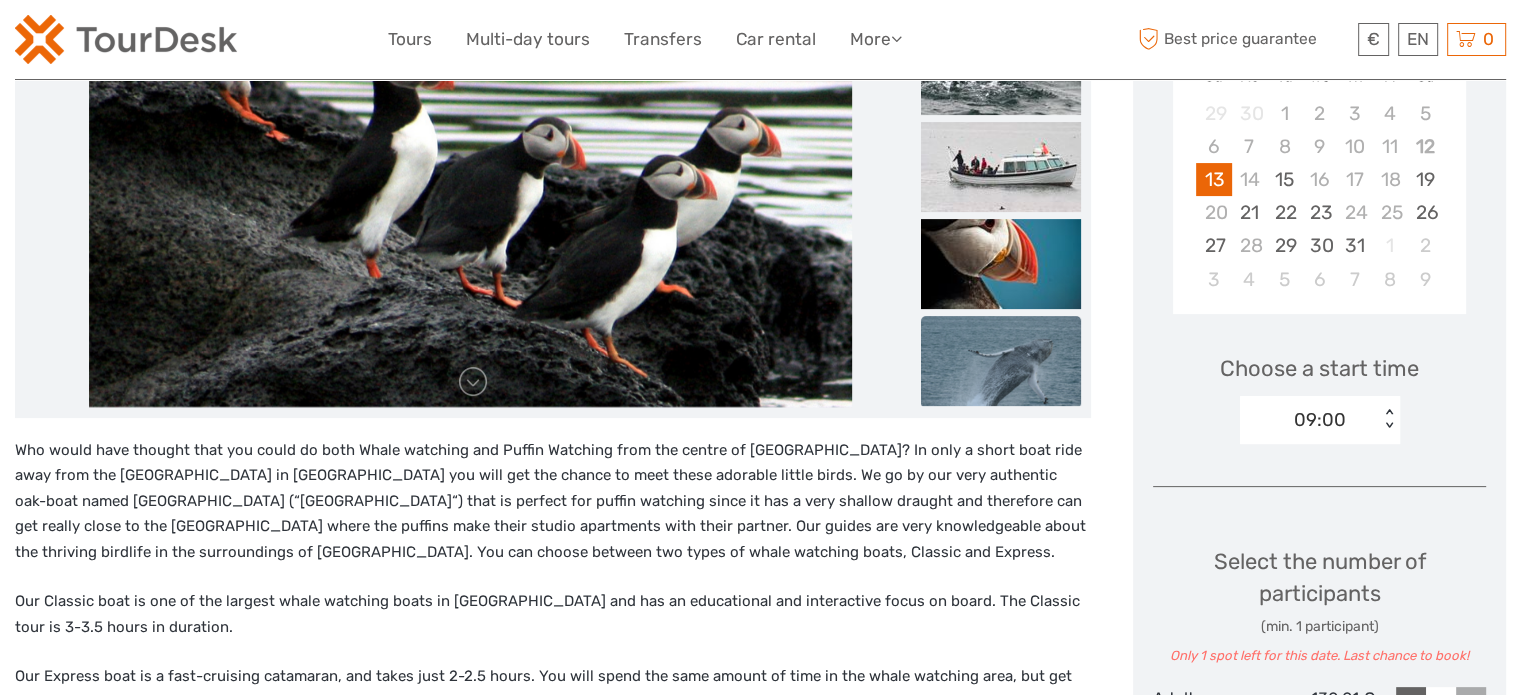 click at bounding box center (1001, 361) 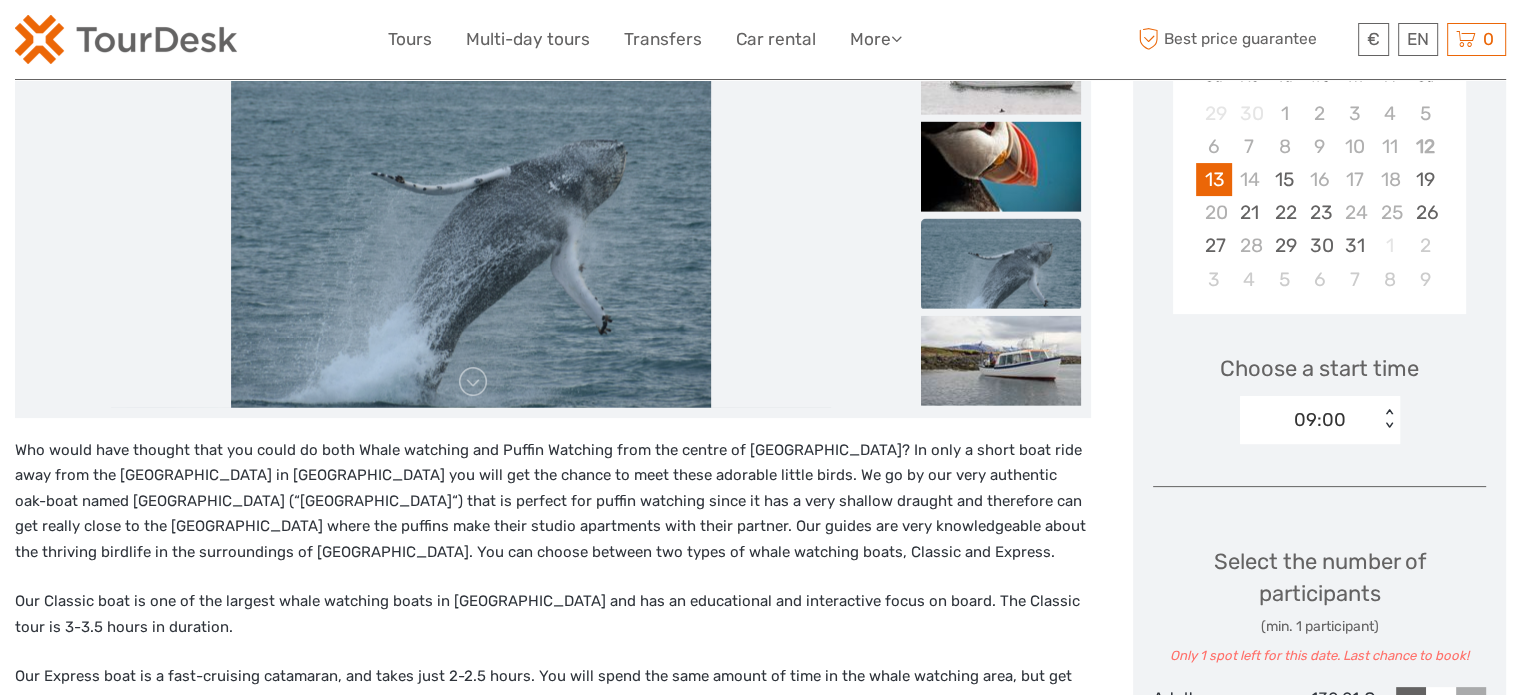 click at bounding box center (1001, 360) 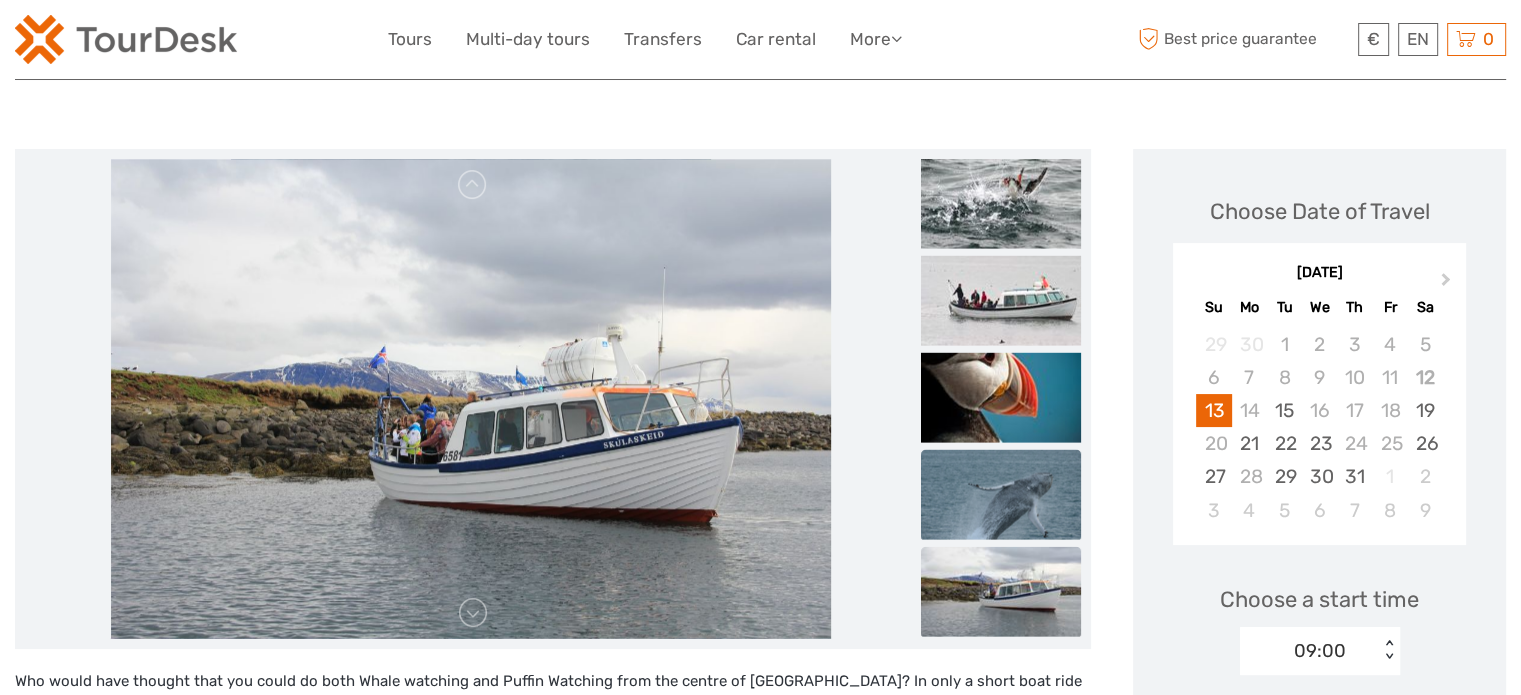 scroll, scrollTop: 180, scrollLeft: 0, axis: vertical 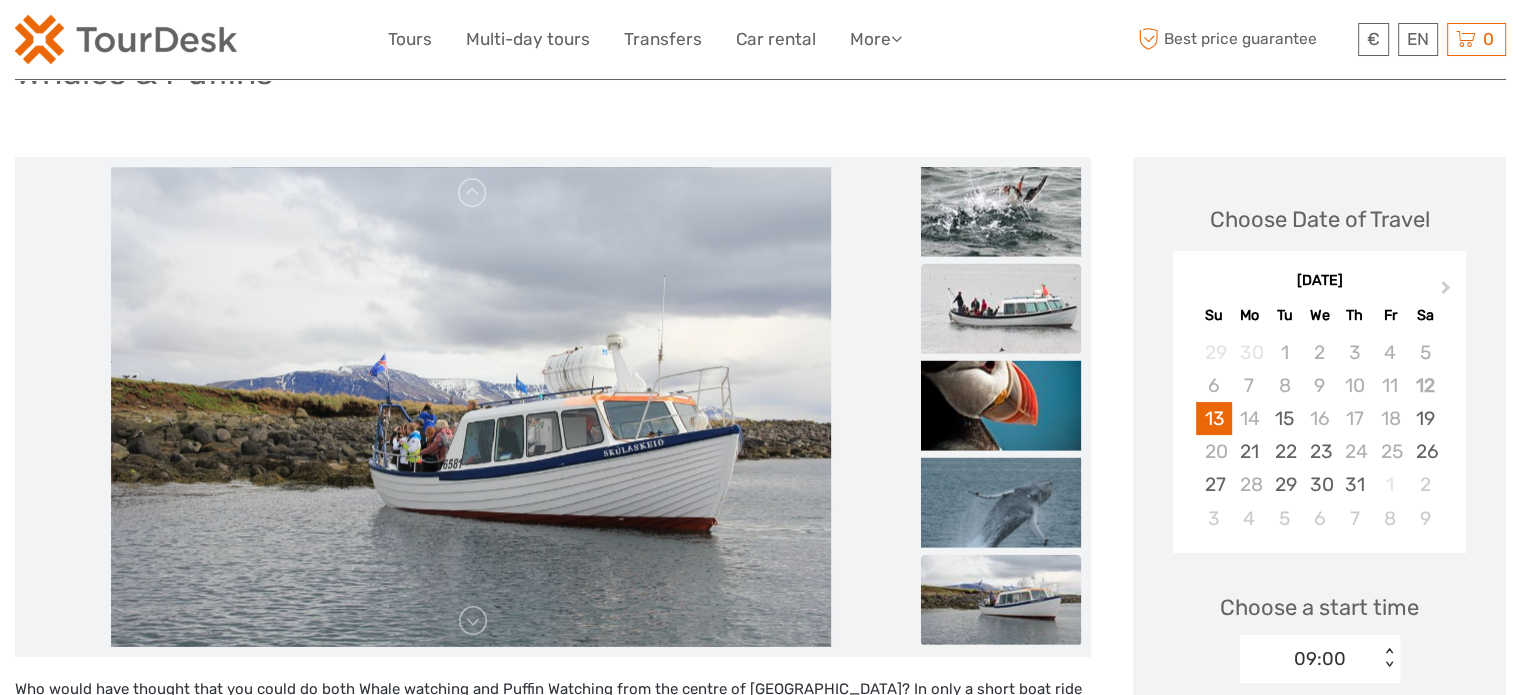 click at bounding box center [1001, 308] 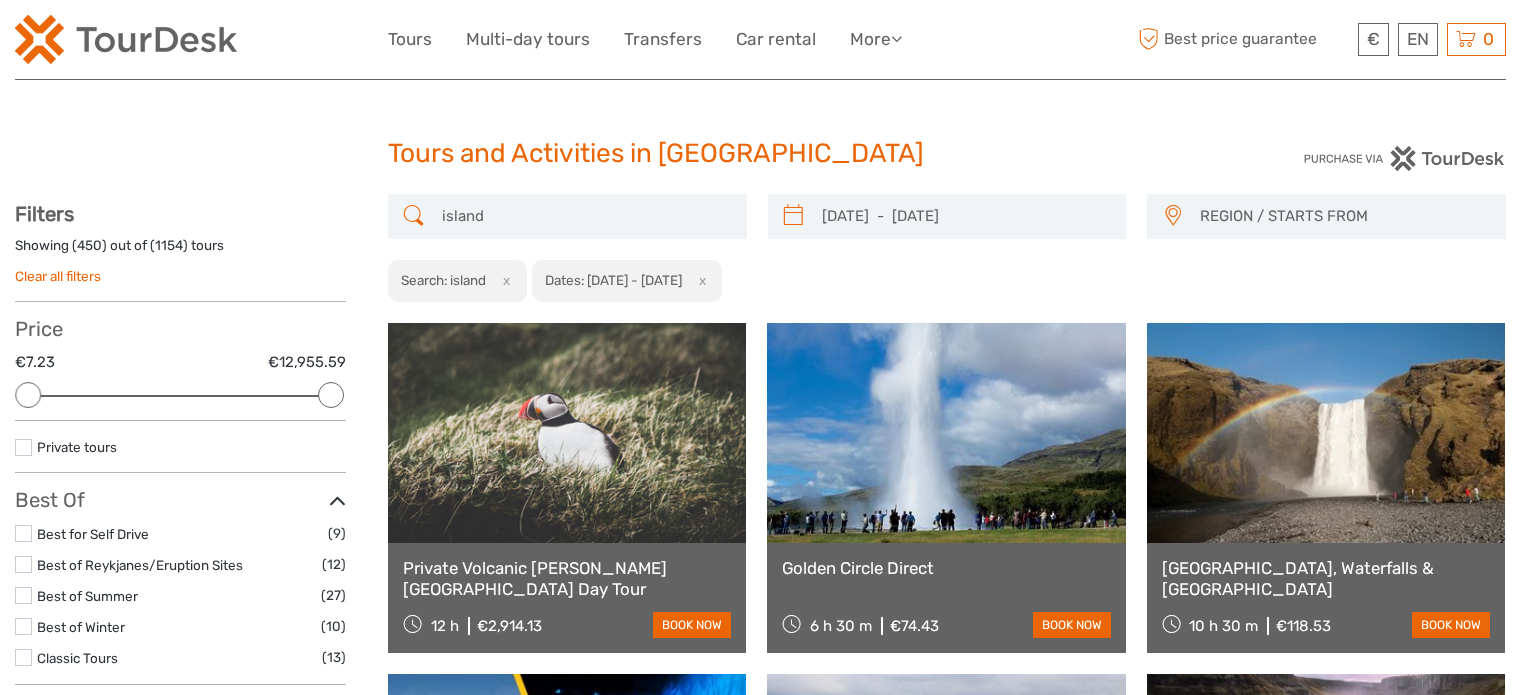 select 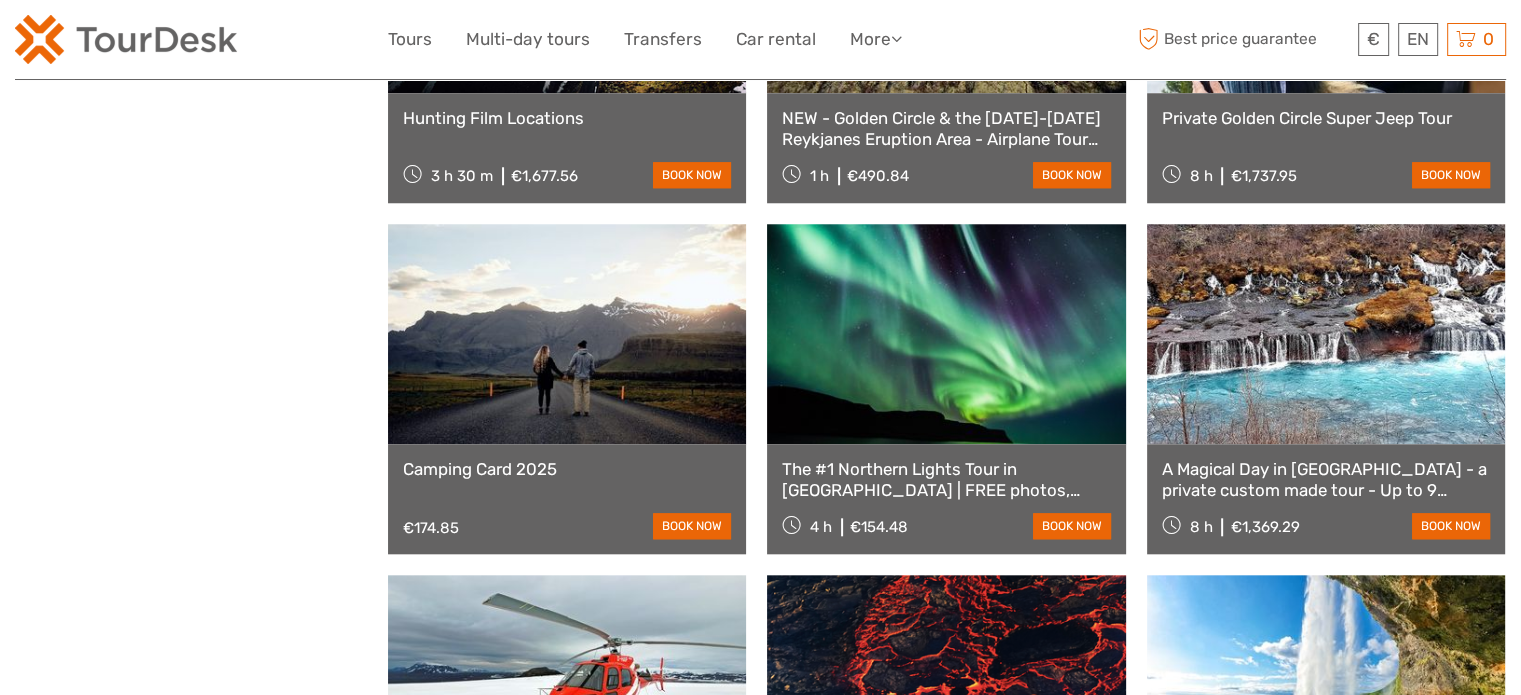 scroll, scrollTop: 0, scrollLeft: 0, axis: both 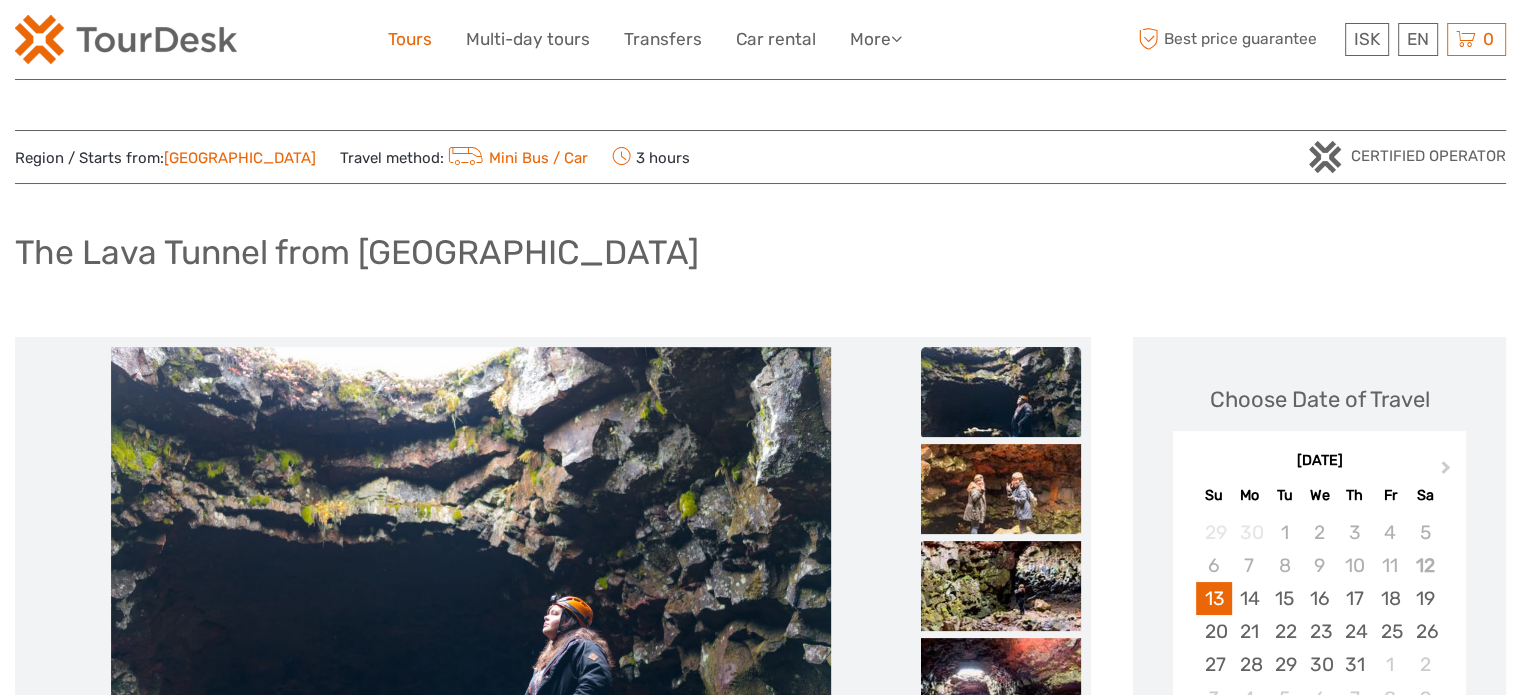 click on "Tours" at bounding box center (410, 39) 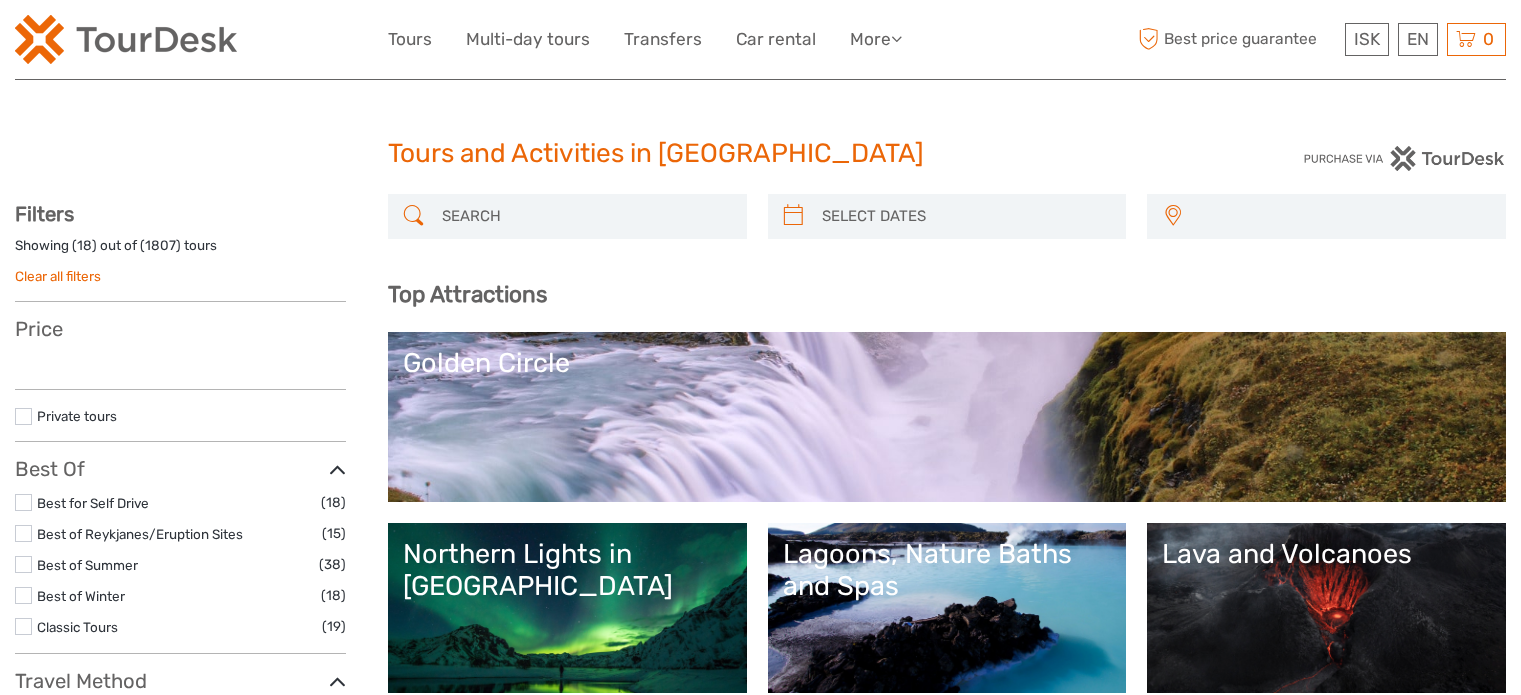 select 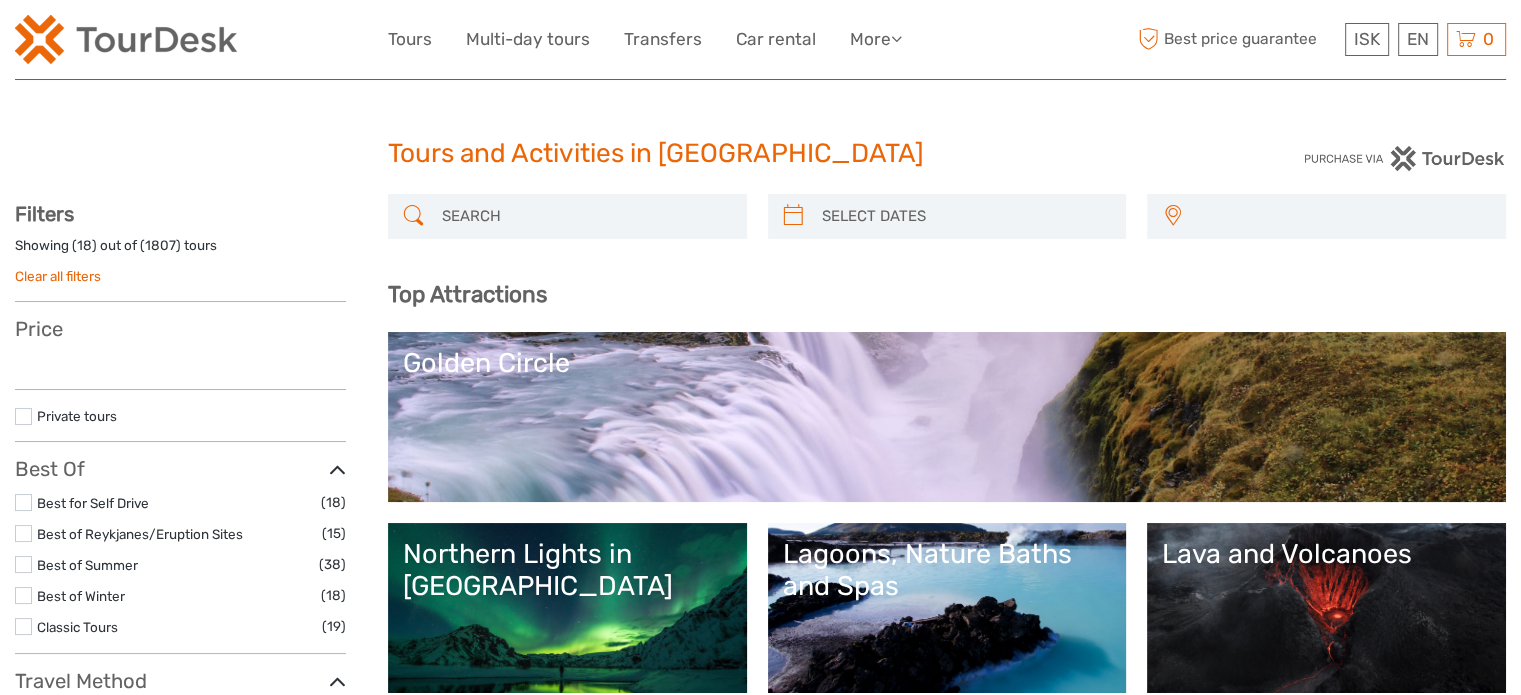 click at bounding box center [585, 216] 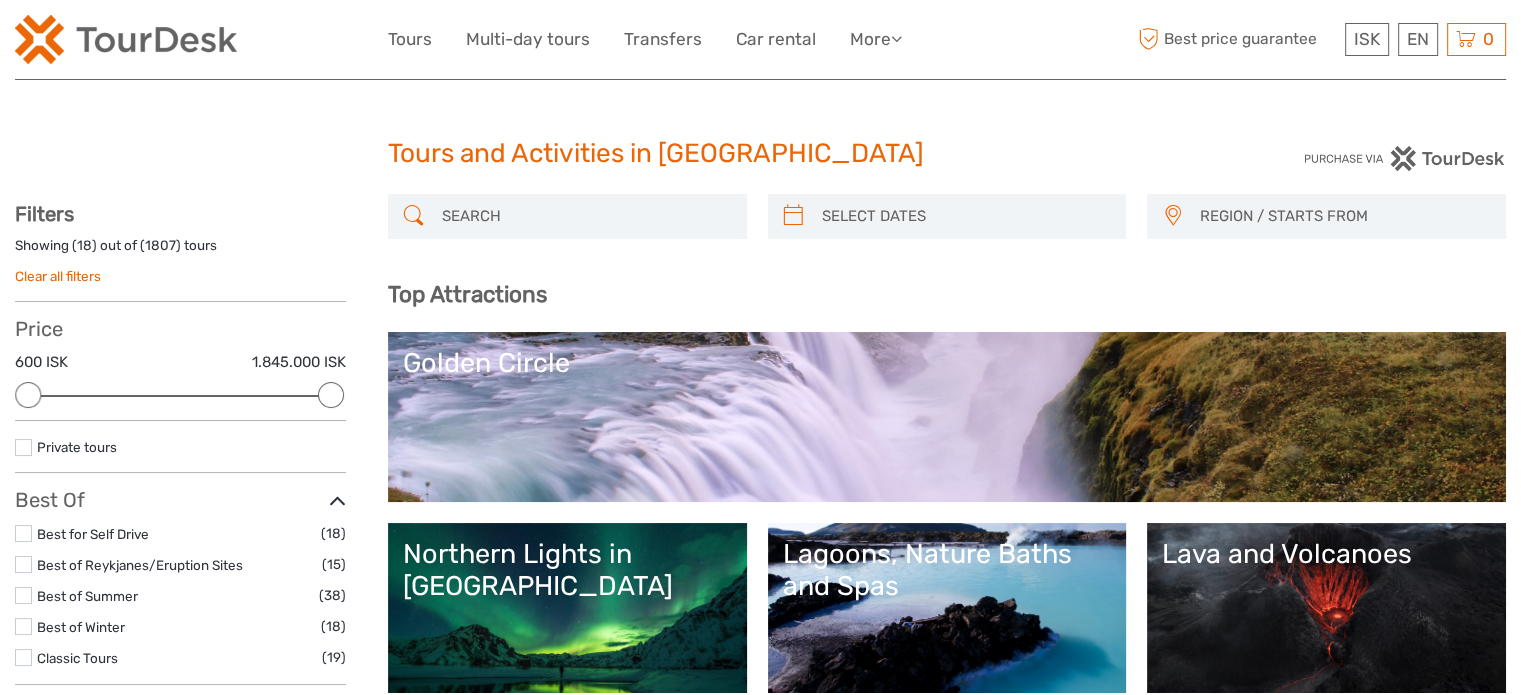 scroll, scrollTop: 0, scrollLeft: 0, axis: both 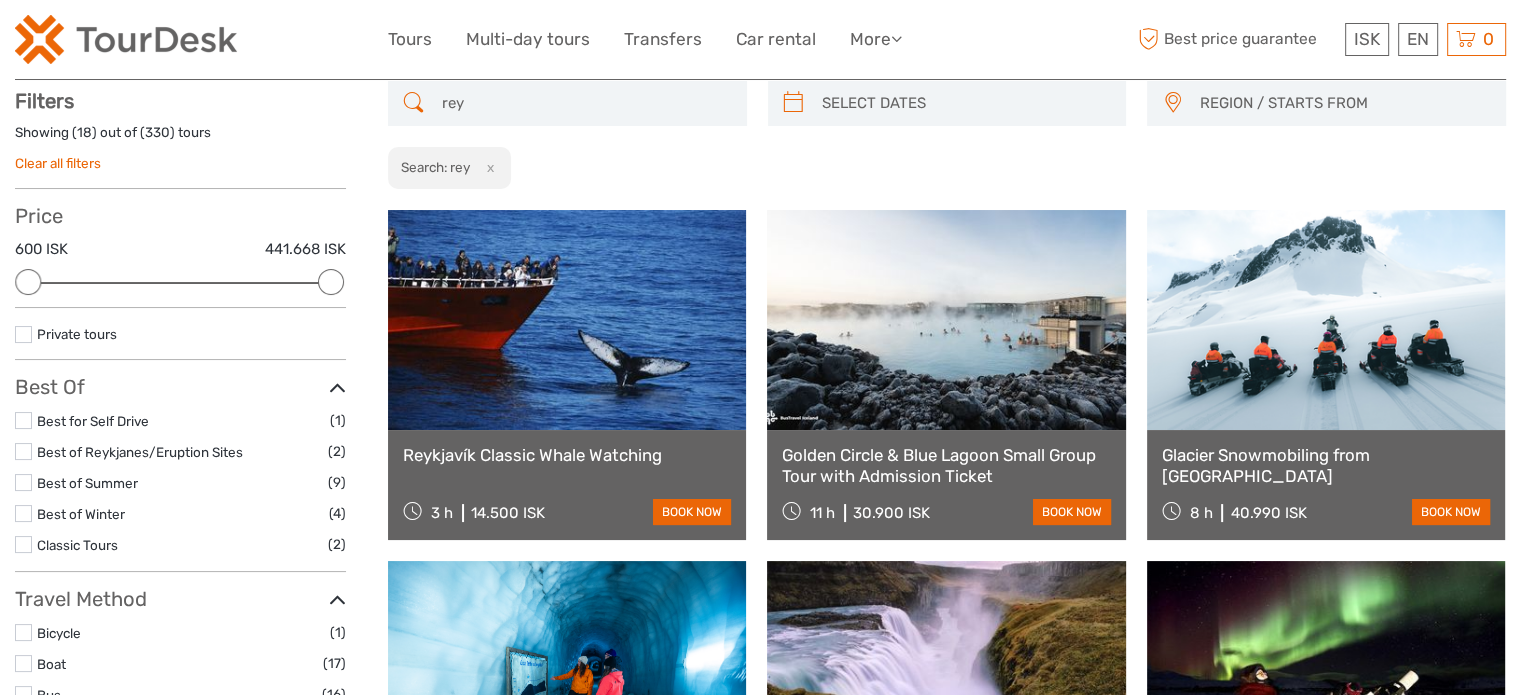 type on "rey" 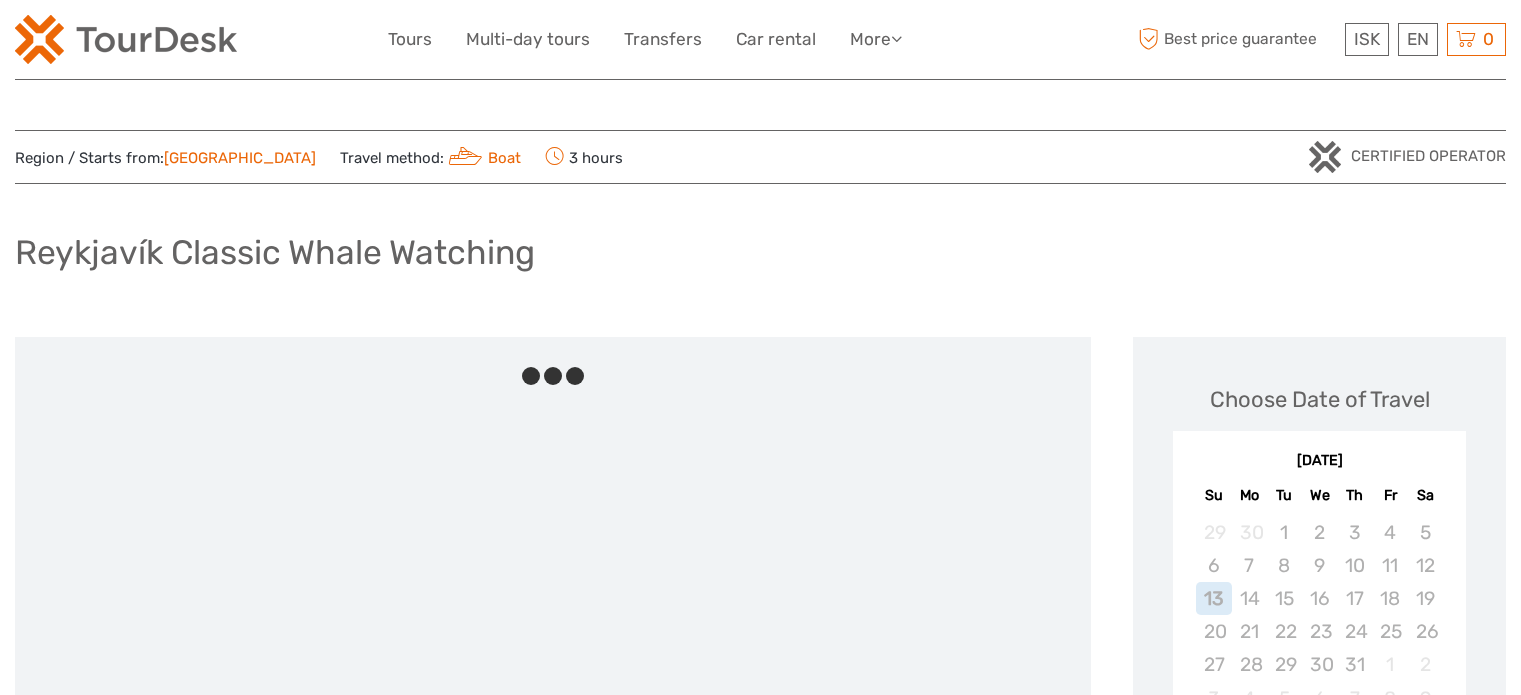 scroll, scrollTop: 0, scrollLeft: 0, axis: both 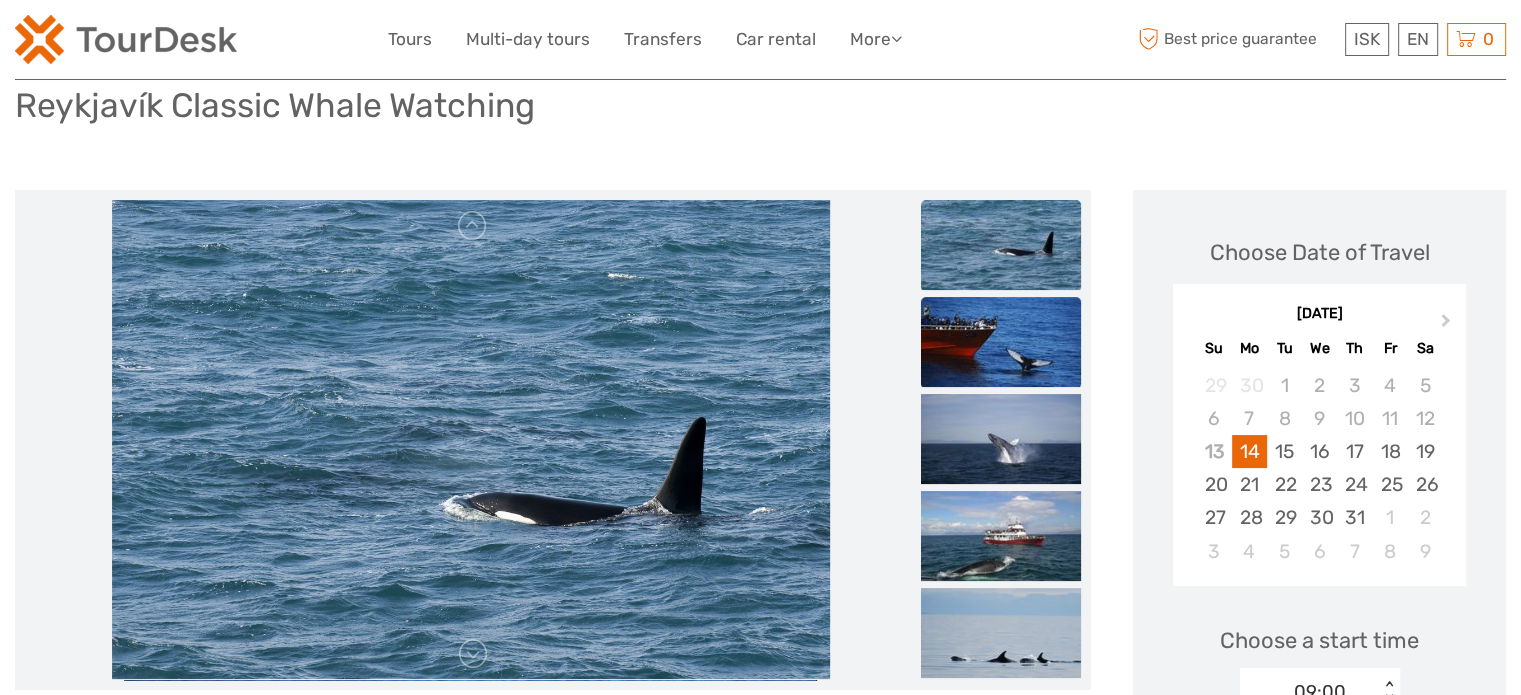 click at bounding box center (1001, 342) 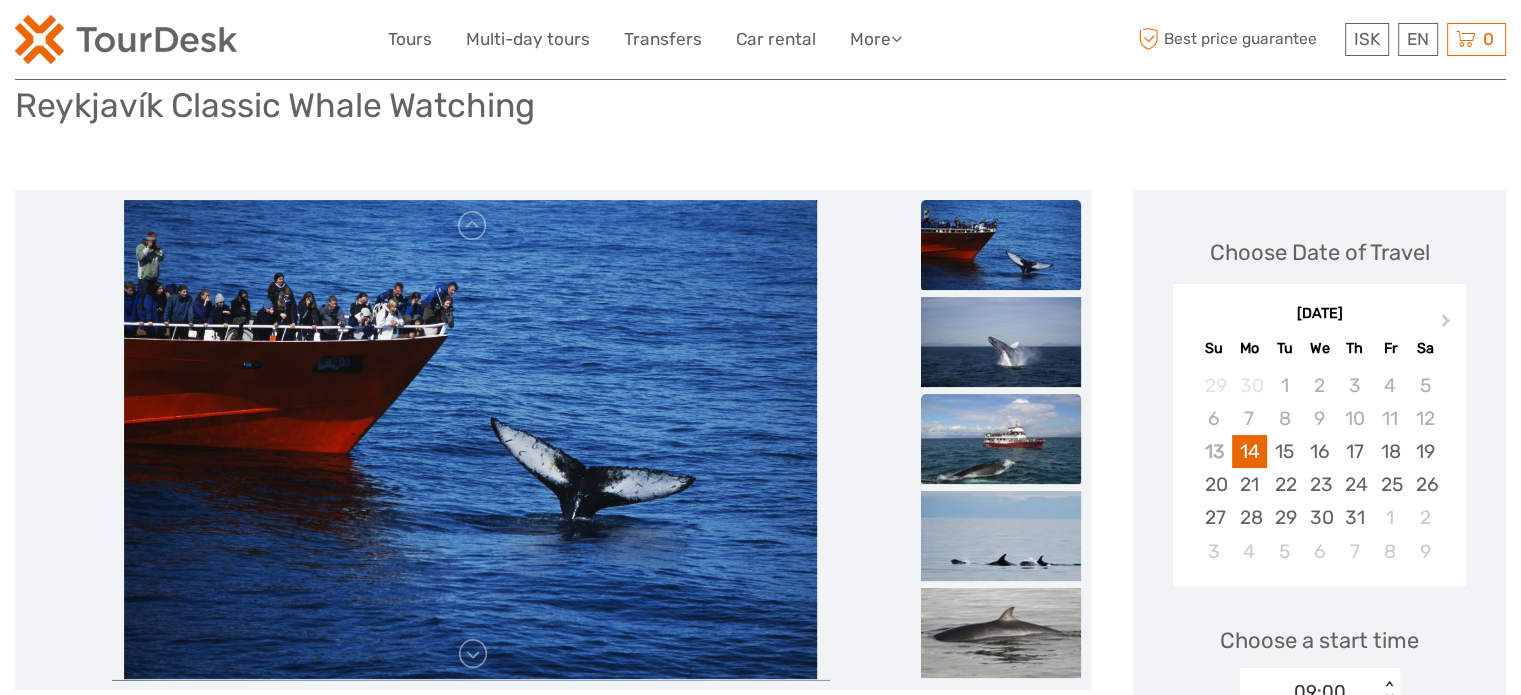 click at bounding box center (1001, 439) 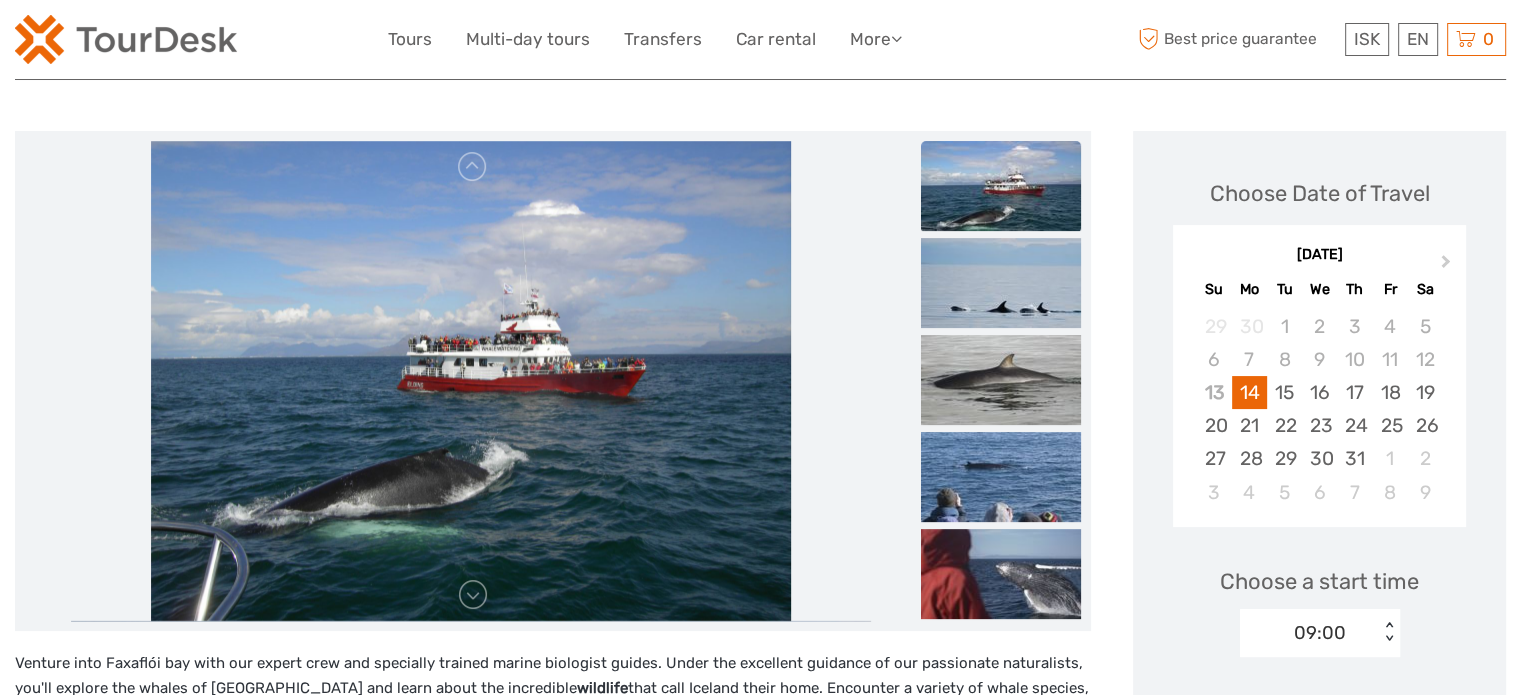 scroll, scrollTop: 0, scrollLeft: 0, axis: both 